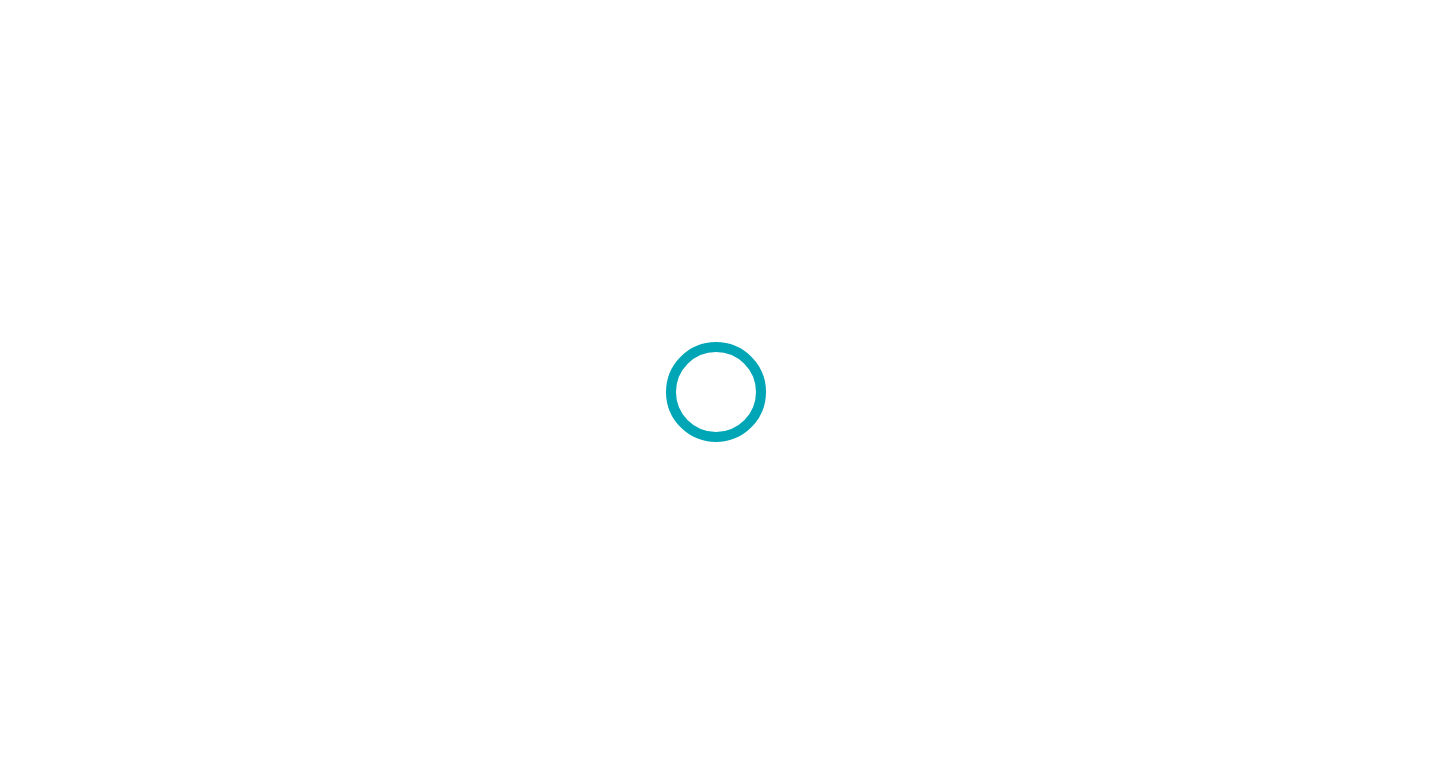 scroll, scrollTop: 0, scrollLeft: 0, axis: both 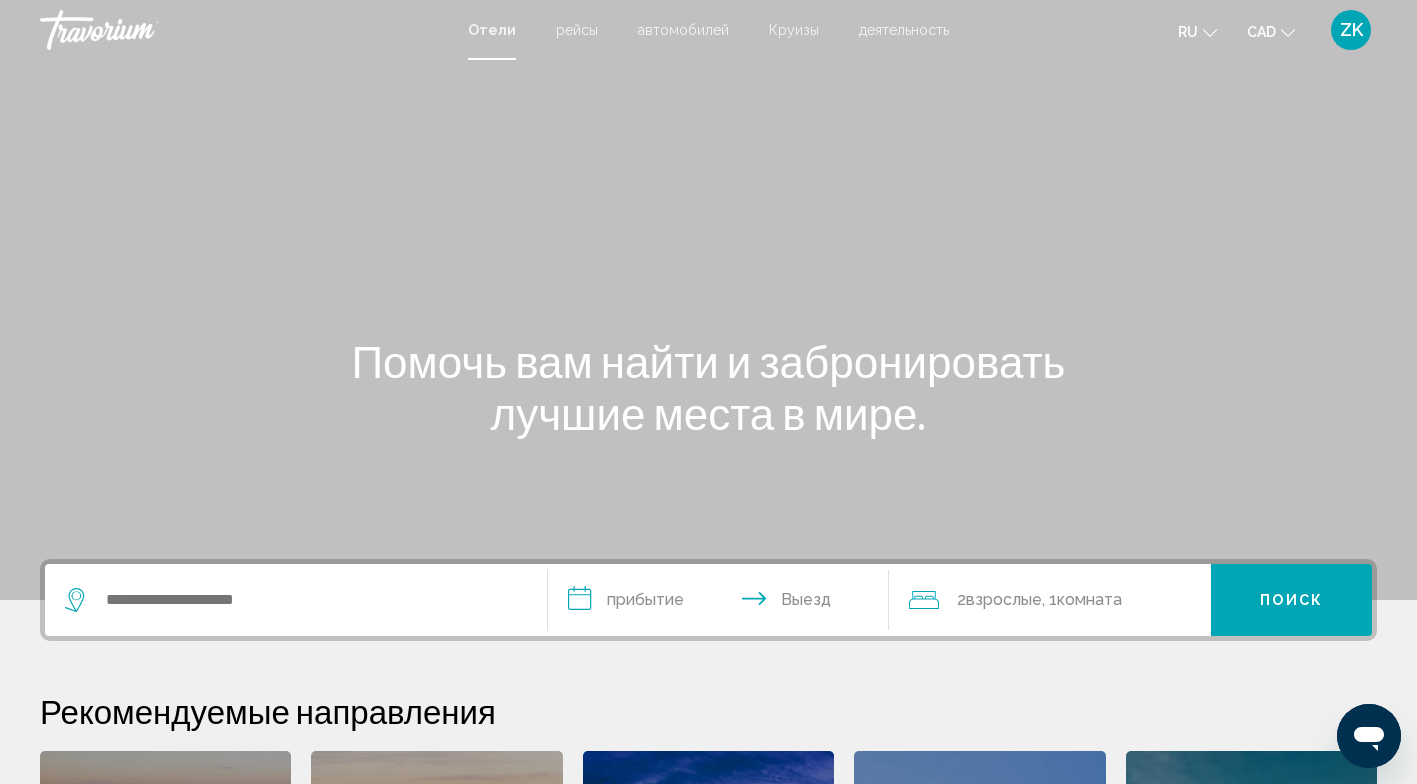 click on "автомобилей" at bounding box center [683, 30] 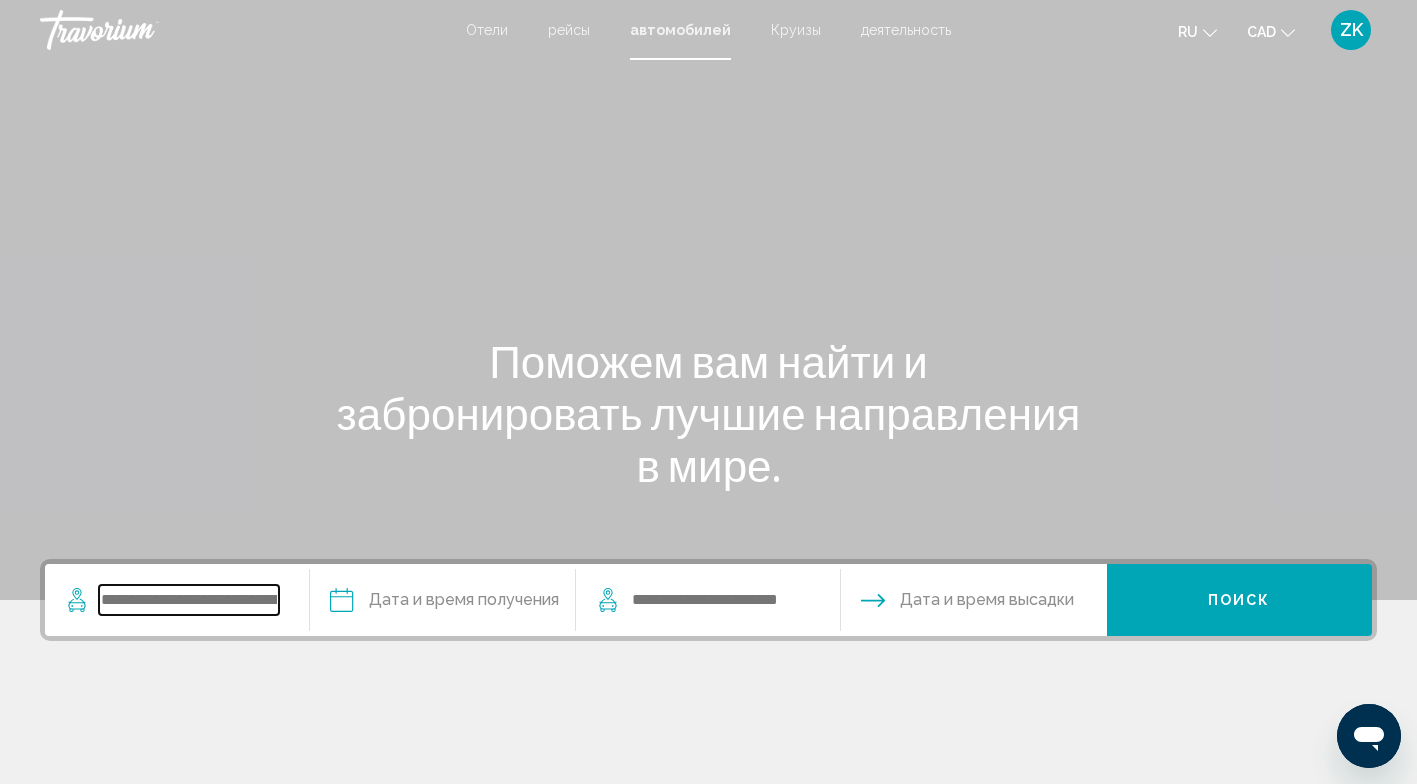 click at bounding box center [189, 600] 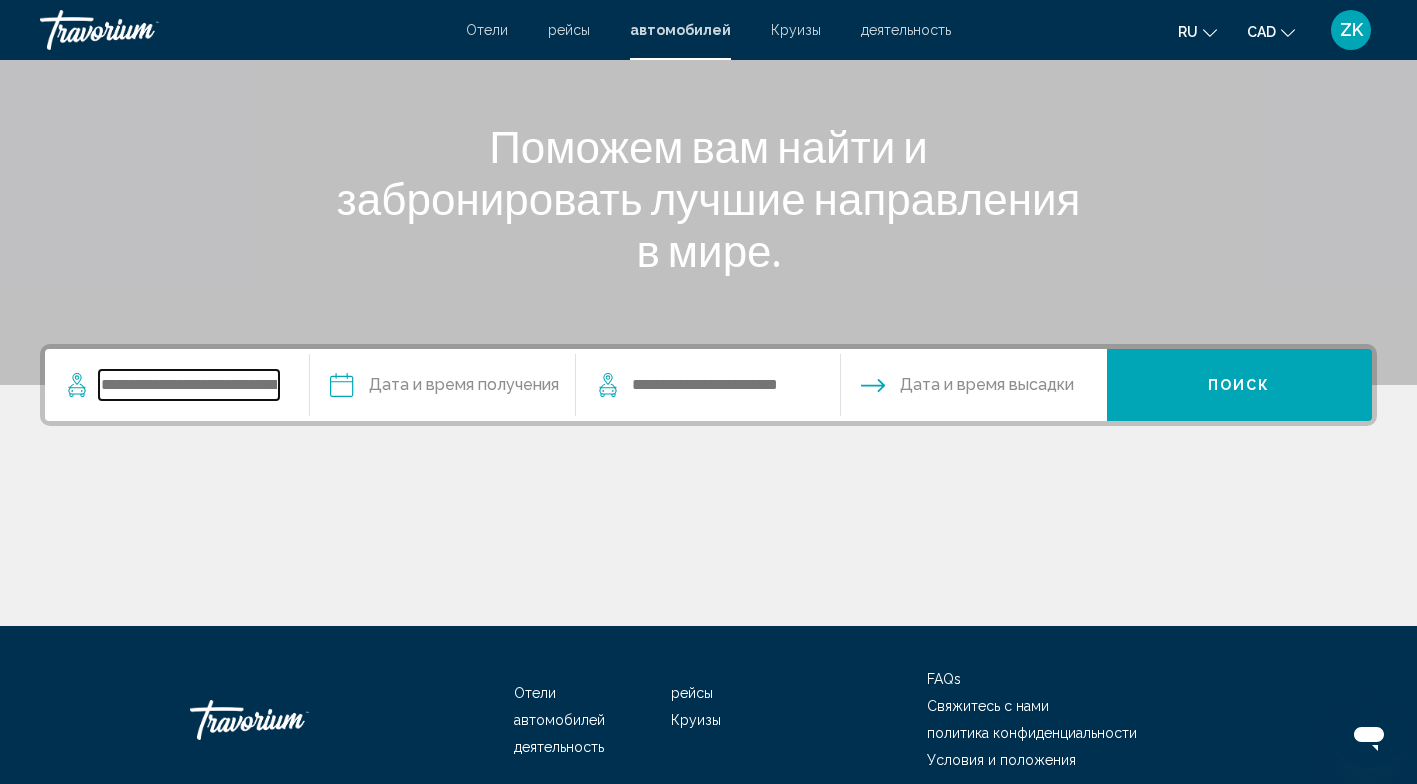 scroll, scrollTop: 302, scrollLeft: 0, axis: vertical 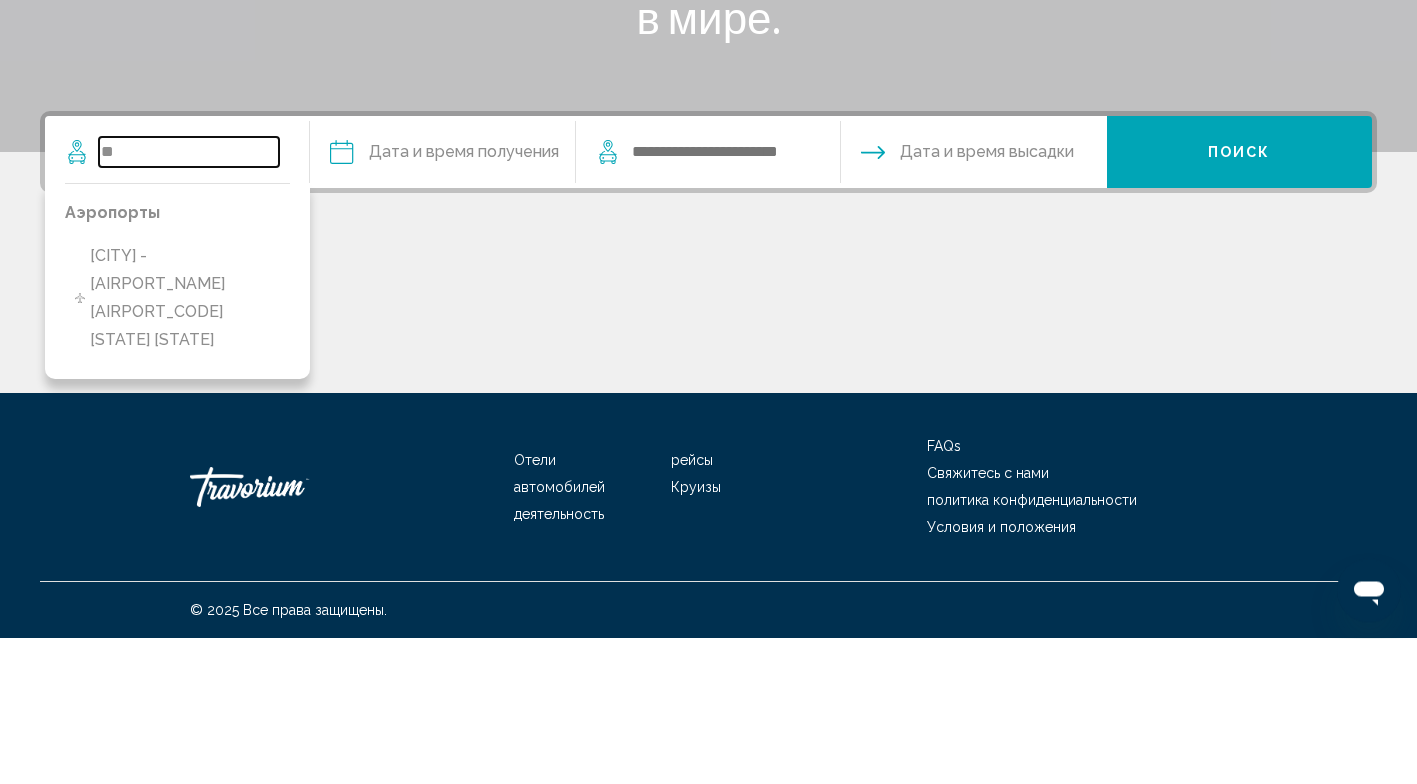 type on "*" 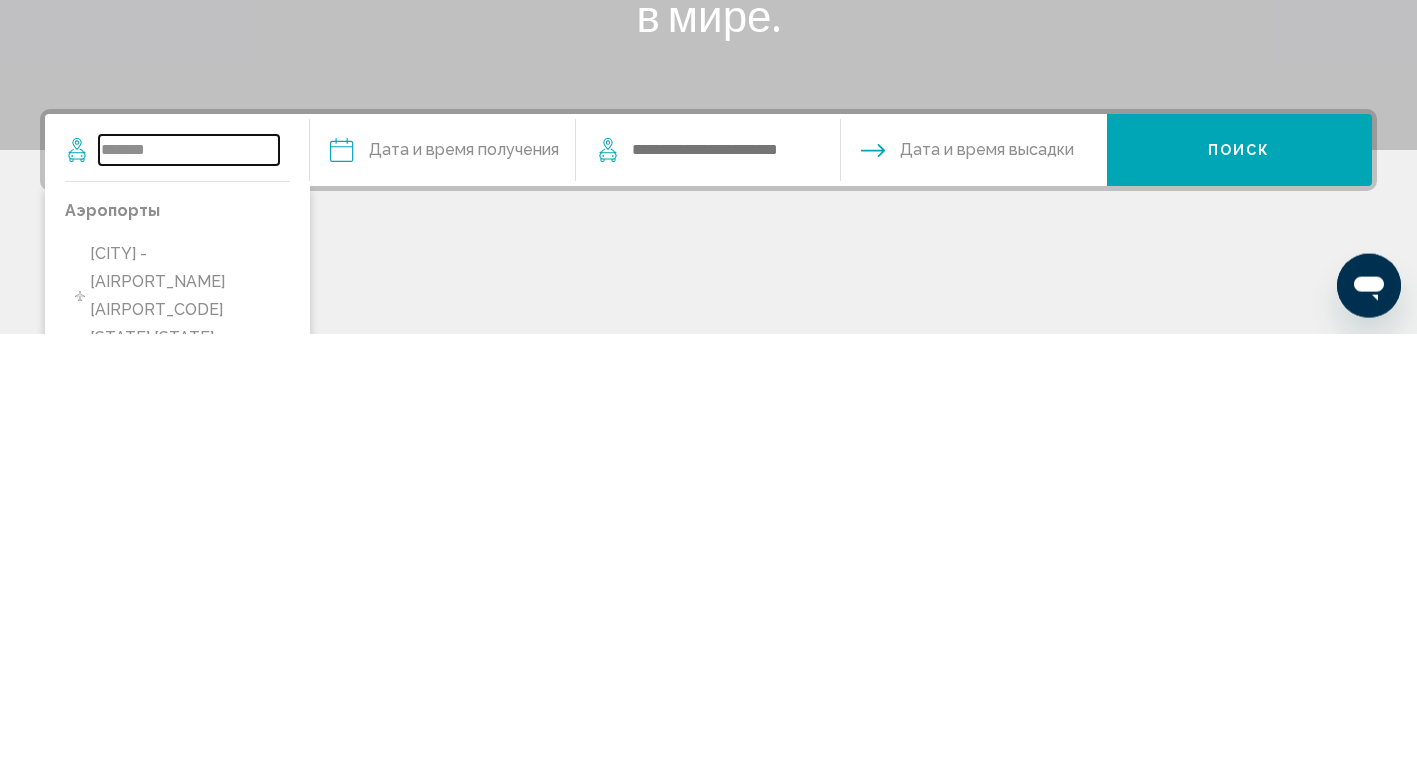 scroll, scrollTop: 6, scrollLeft: 0, axis: vertical 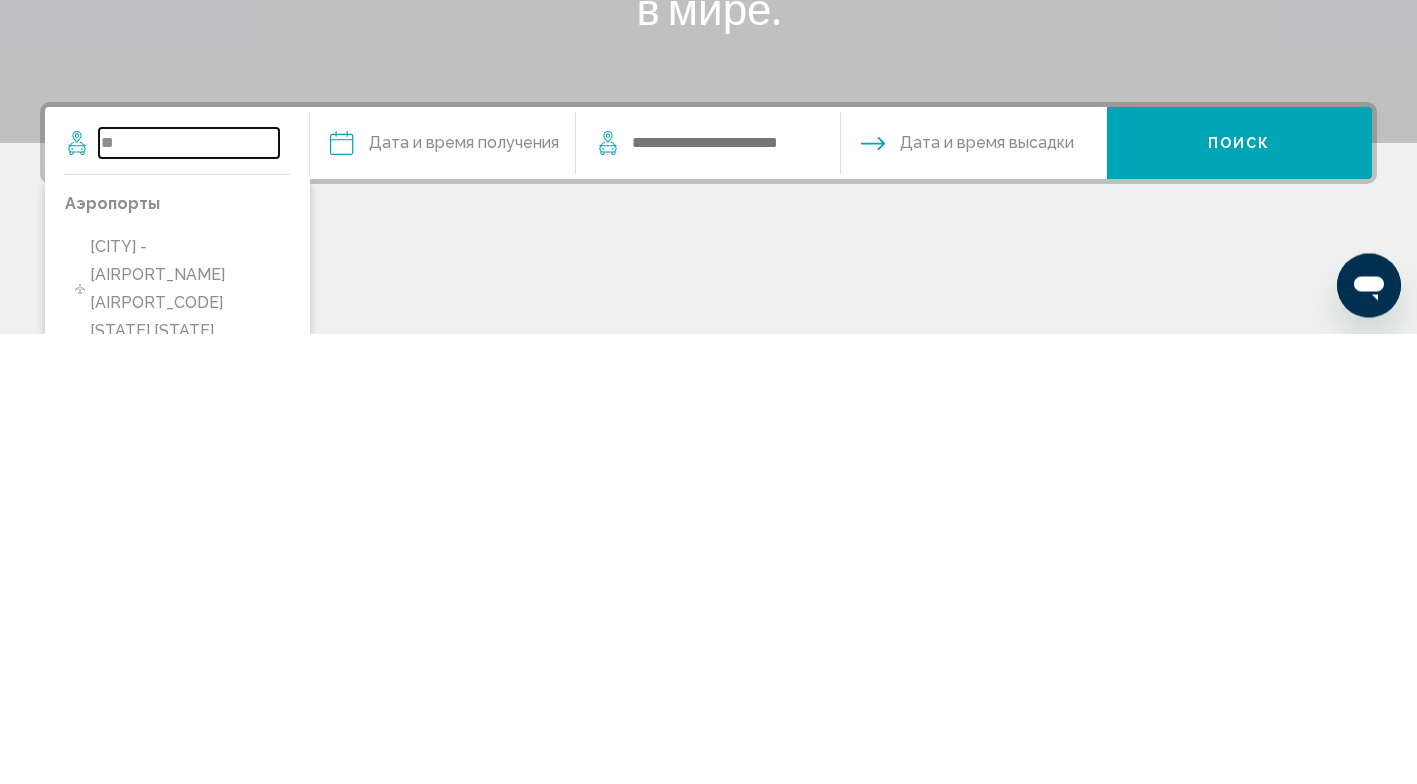 type on "*" 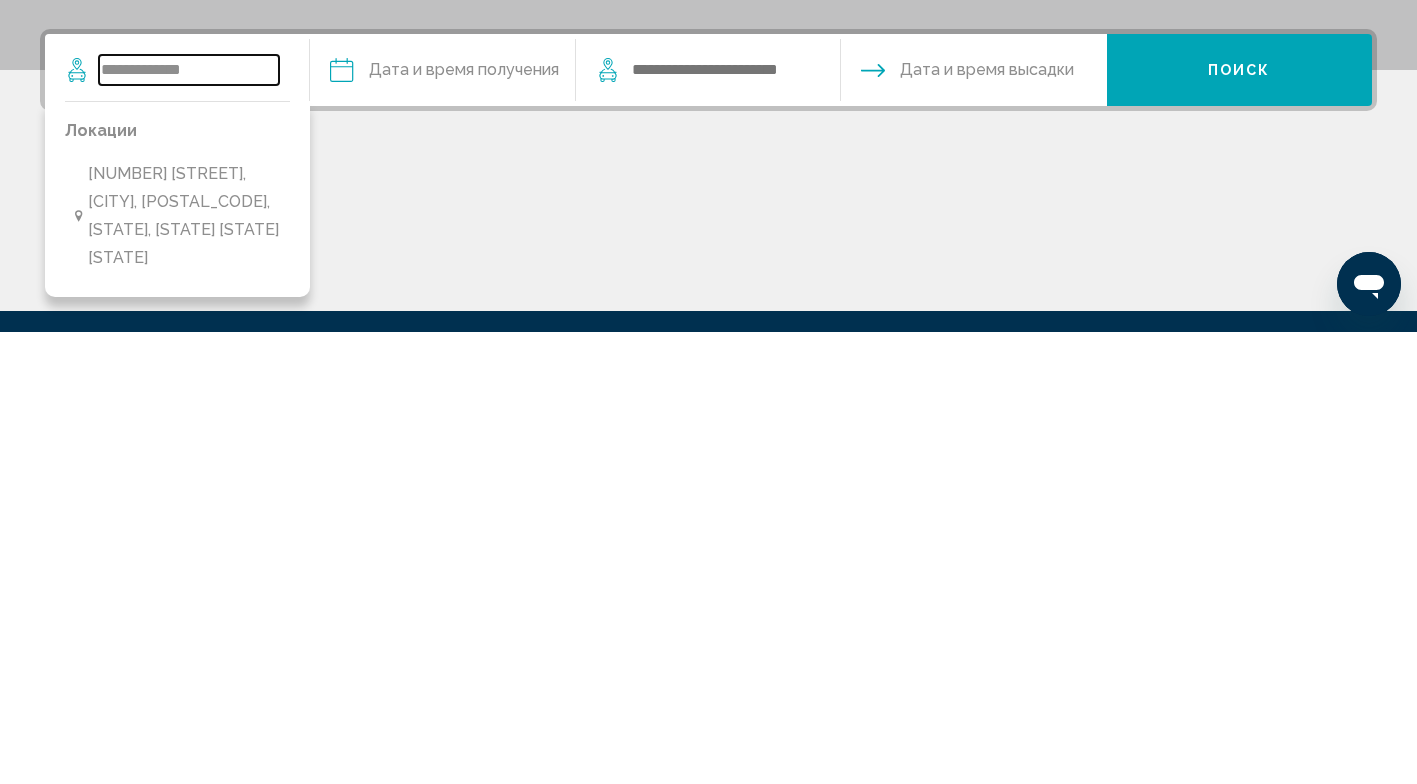 scroll, scrollTop: 79, scrollLeft: 0, axis: vertical 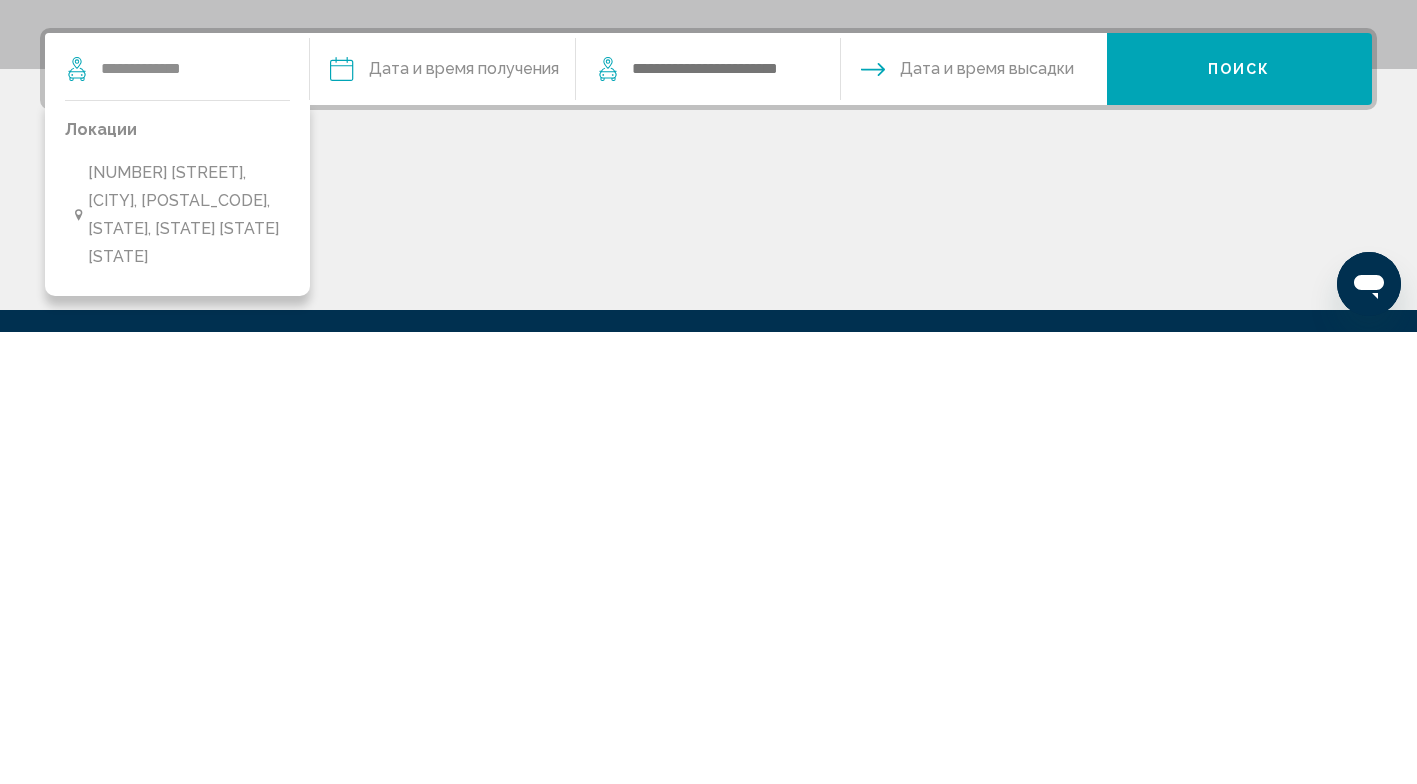 click on "[NUMBER] [STREET], [CITY], [POSTAL_CODE], [STATE], [STATE] [STATE] [STATE]" at bounding box center (184, 667) 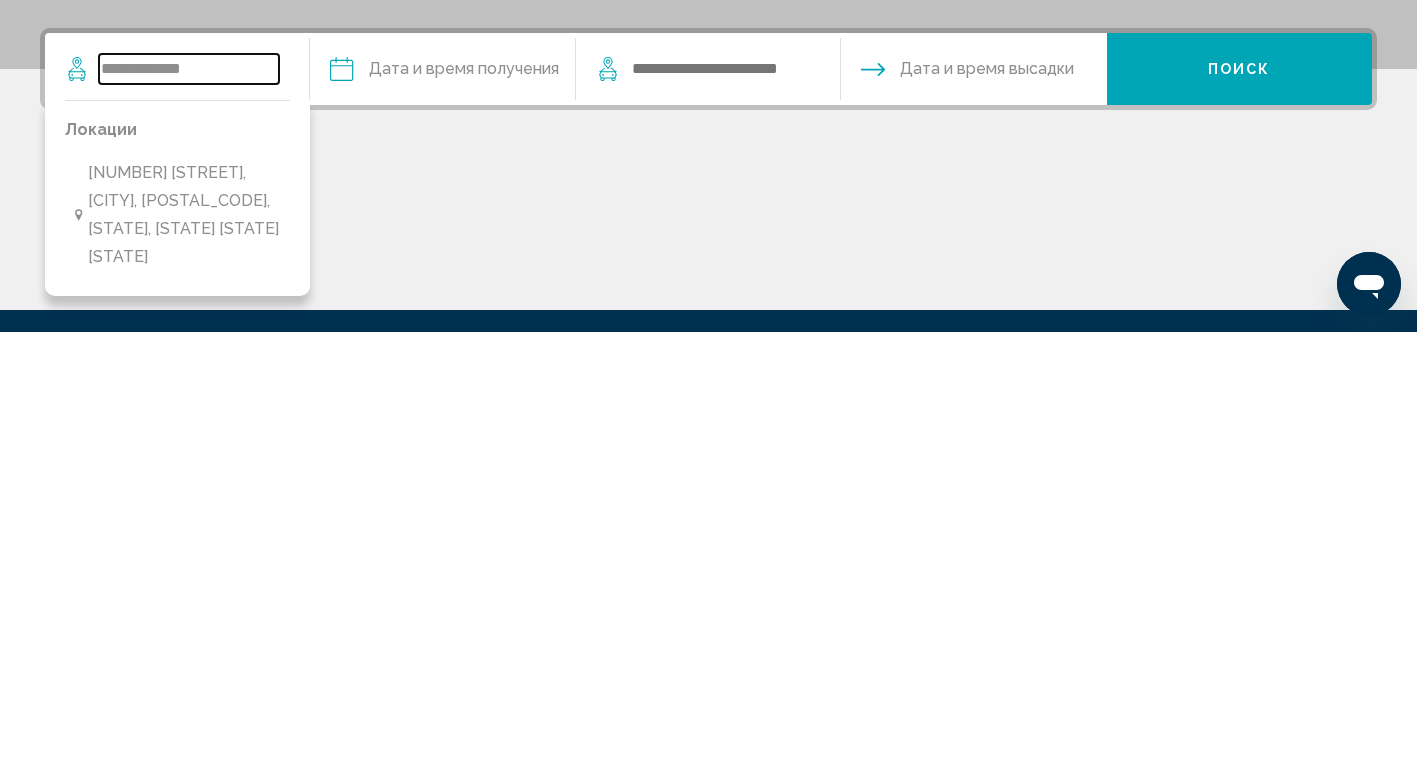 type on "**********" 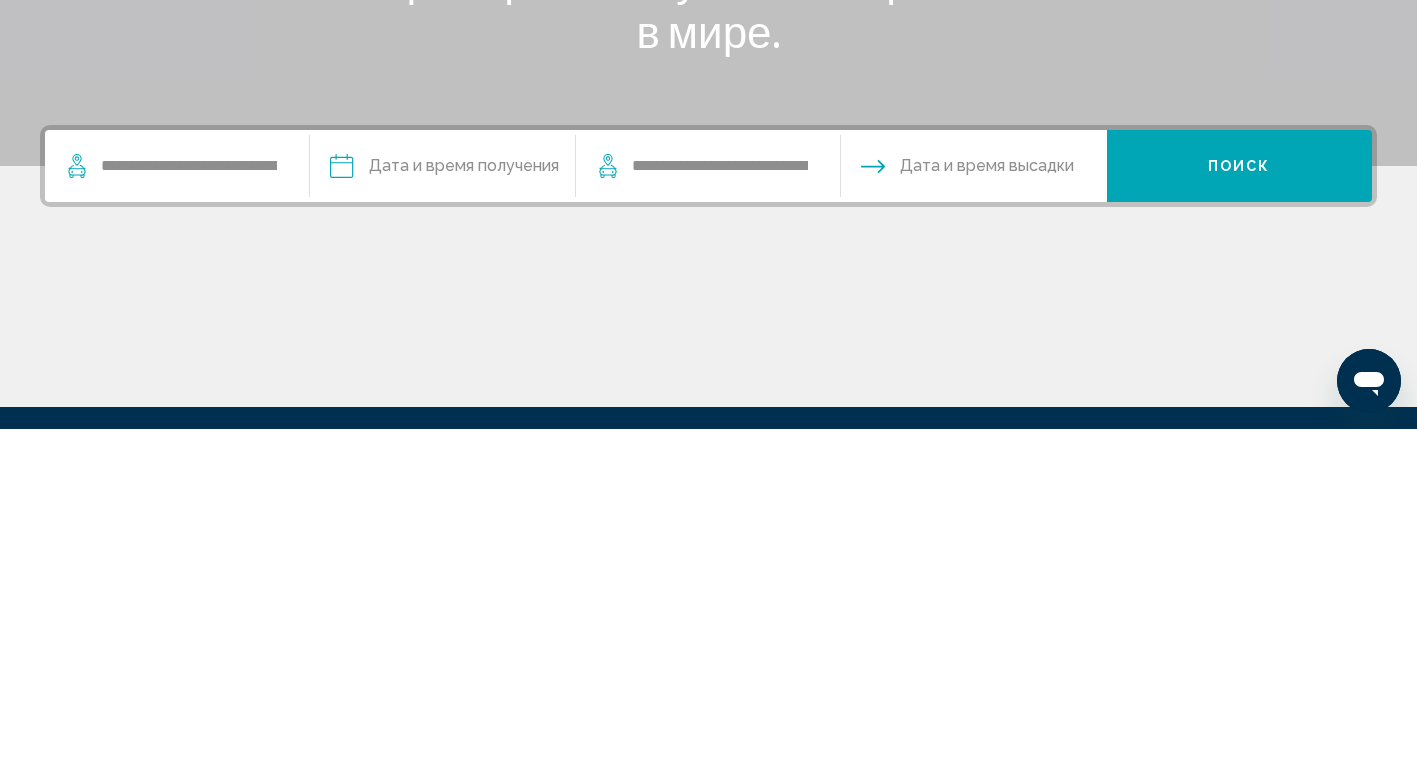 click at bounding box center [441, 524] 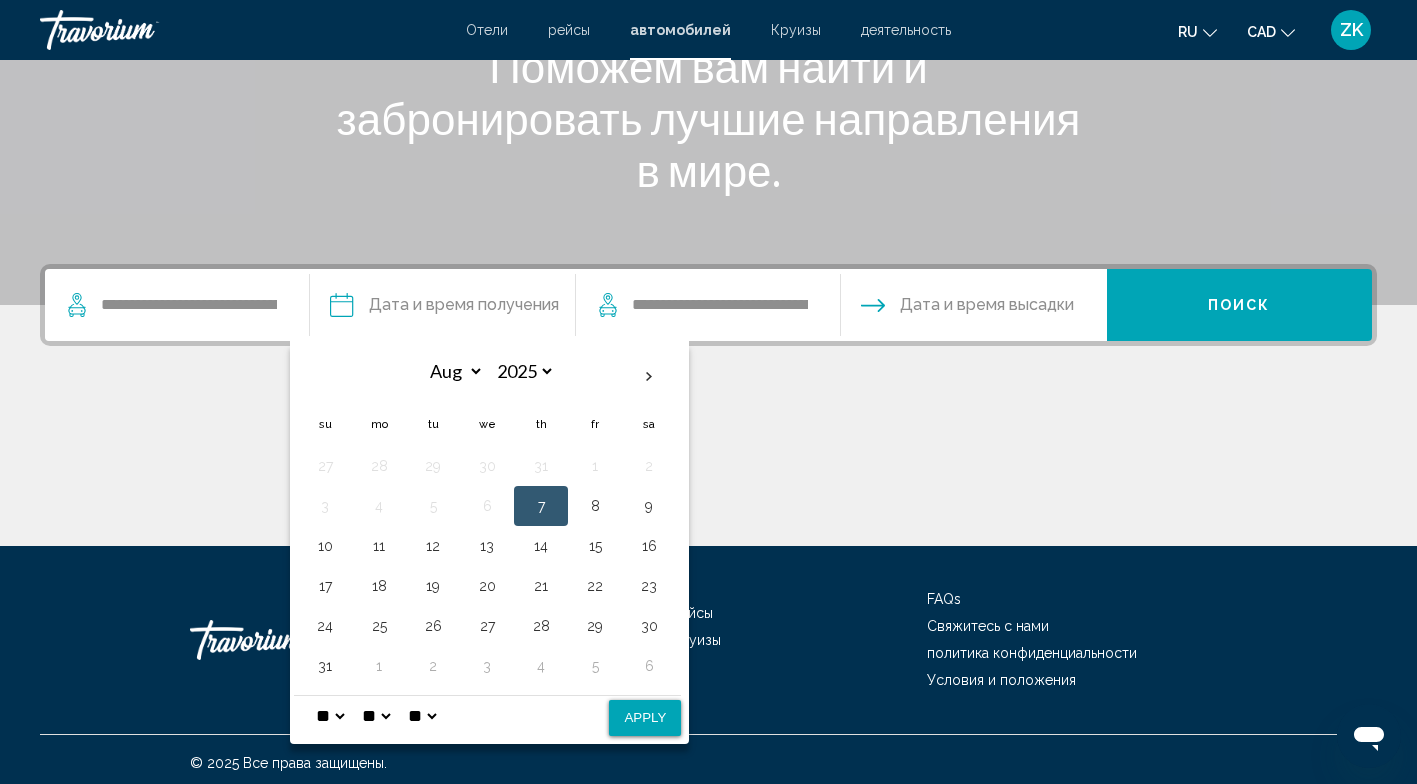 scroll, scrollTop: 302, scrollLeft: 0, axis: vertical 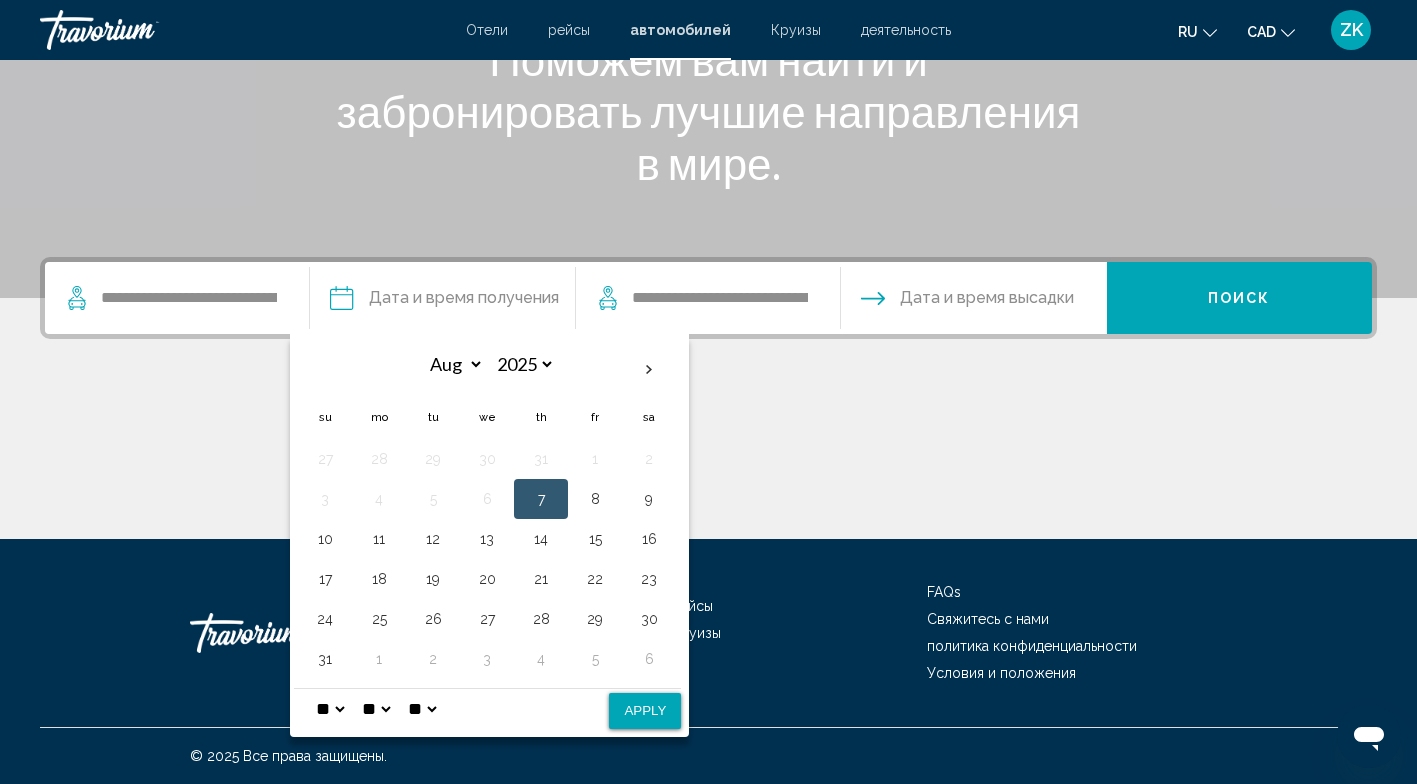 click at bounding box center (649, 370) 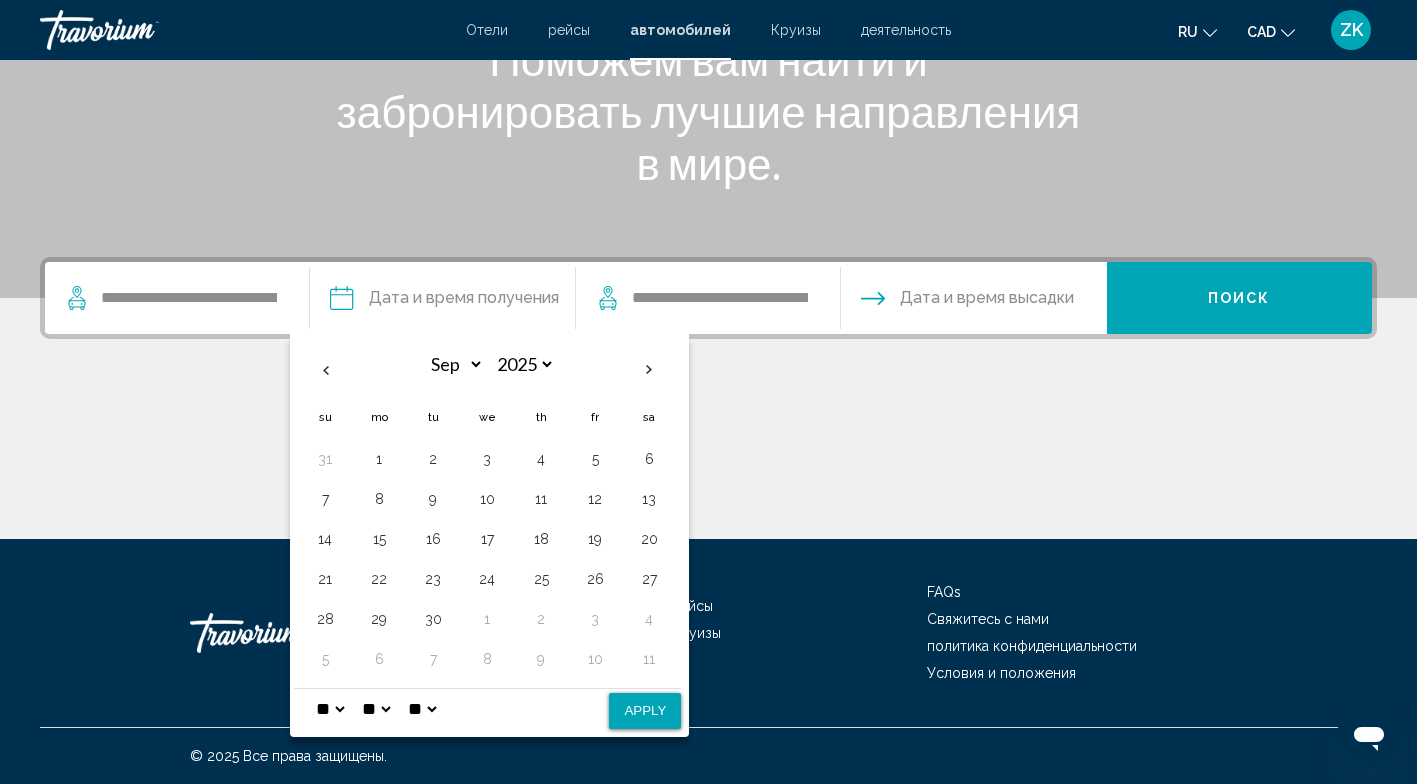 click on "2" at bounding box center (433, 459) 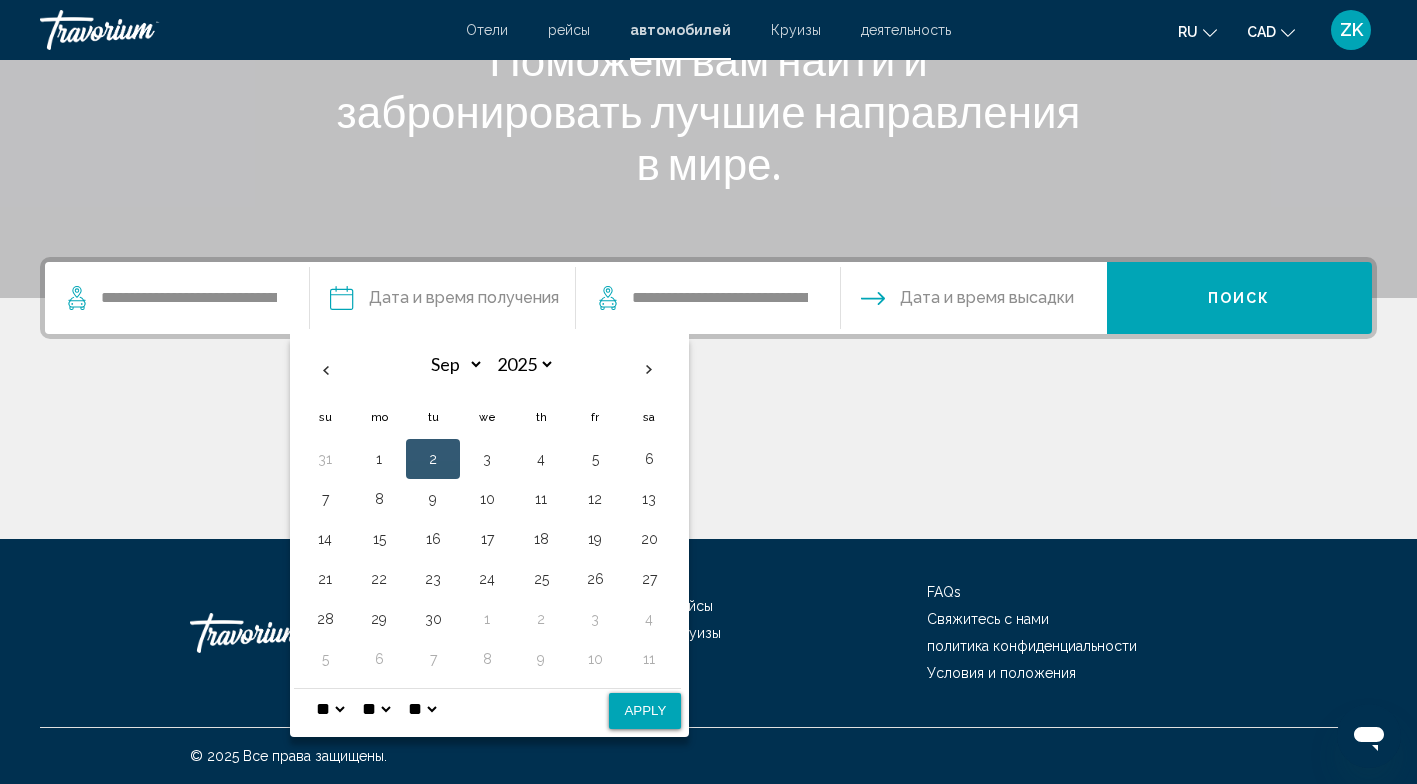 click on "* * * * * * * * * ** ** **" at bounding box center (330, 709) 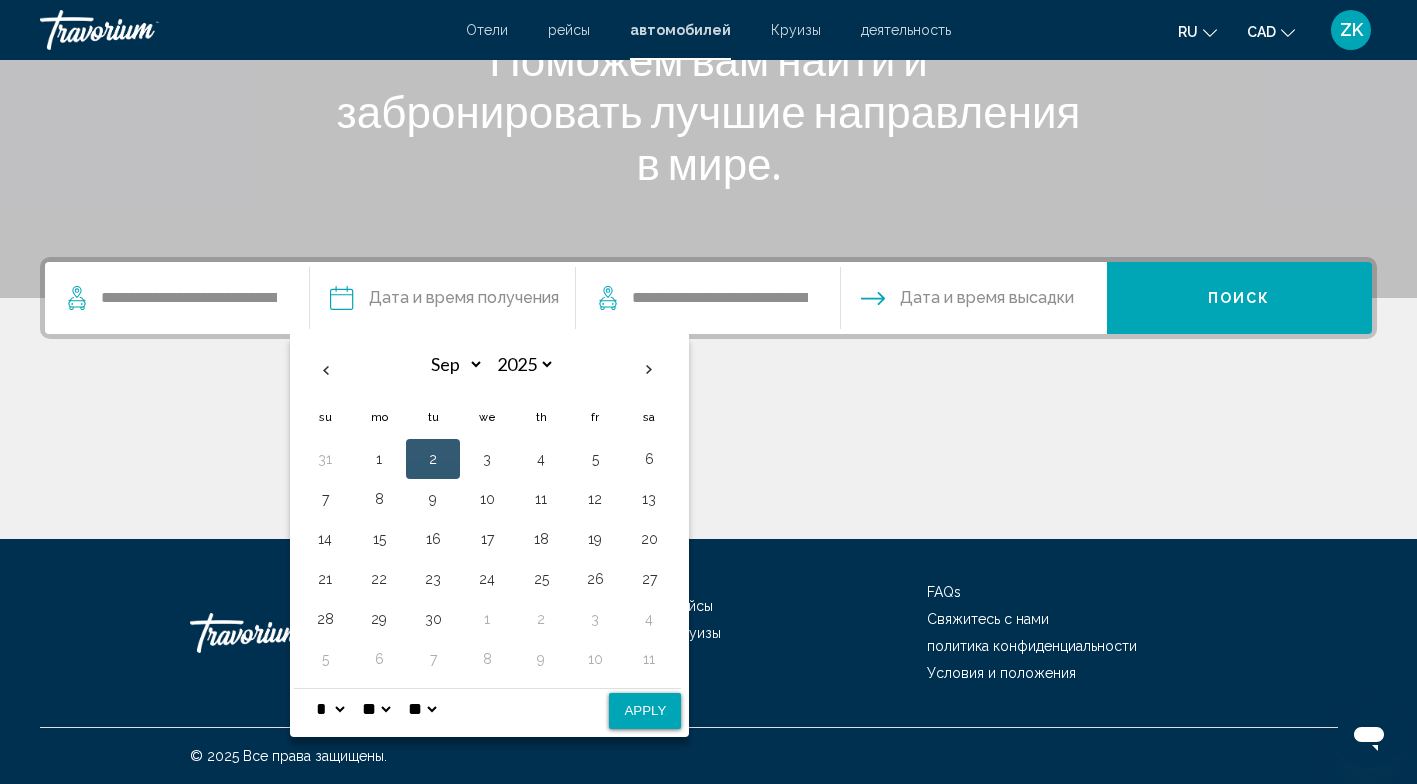 click on "* * * * * * * * * ** ** **" at bounding box center [330, 709] 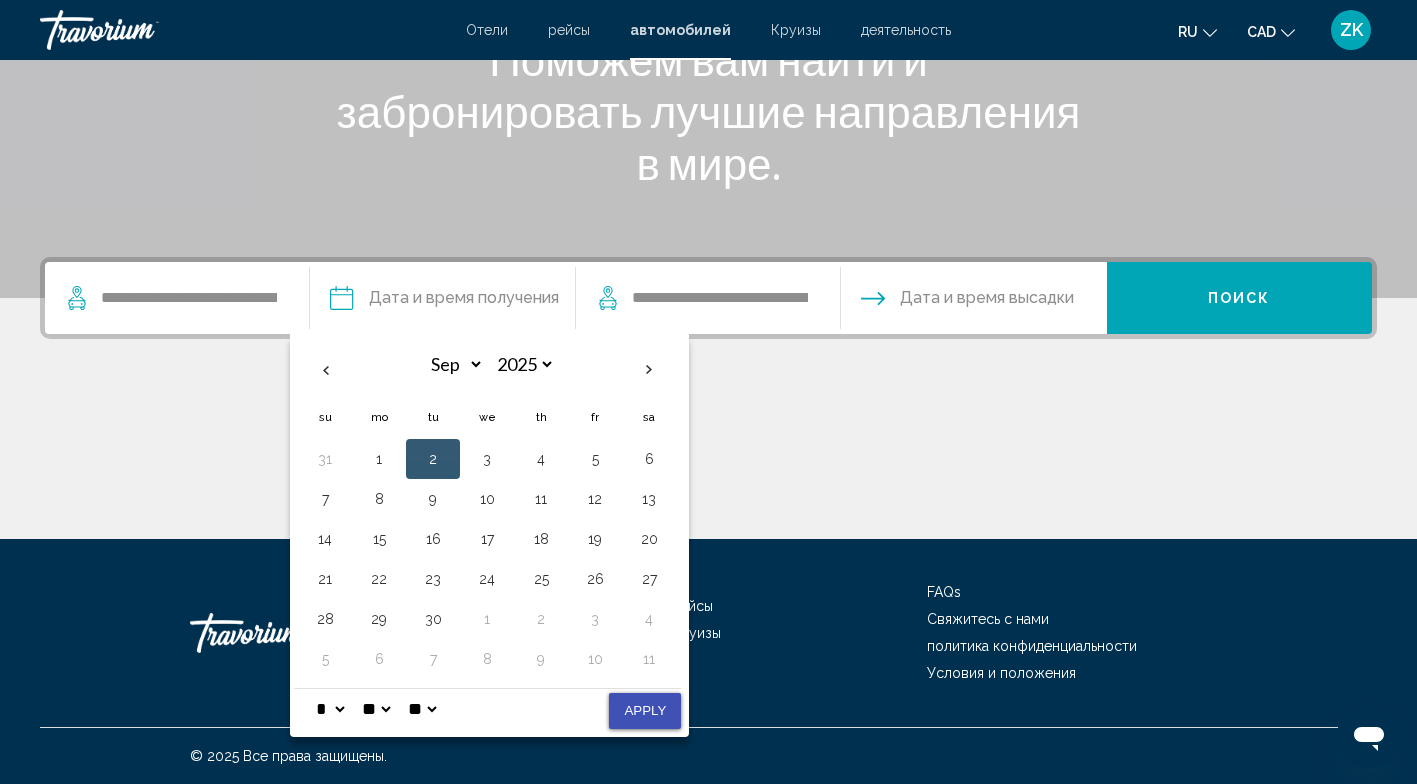 click on "Apply" at bounding box center [645, 711] 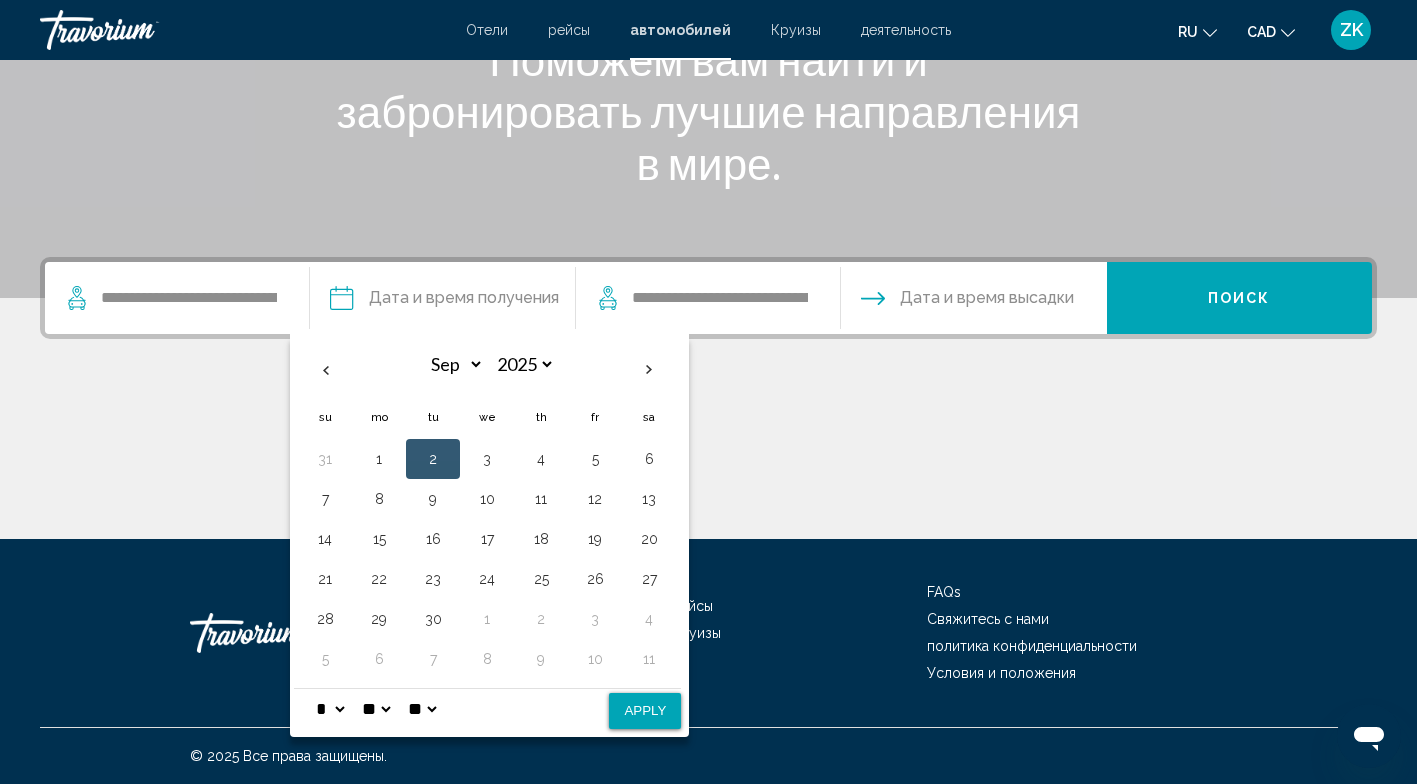 type on "**********" 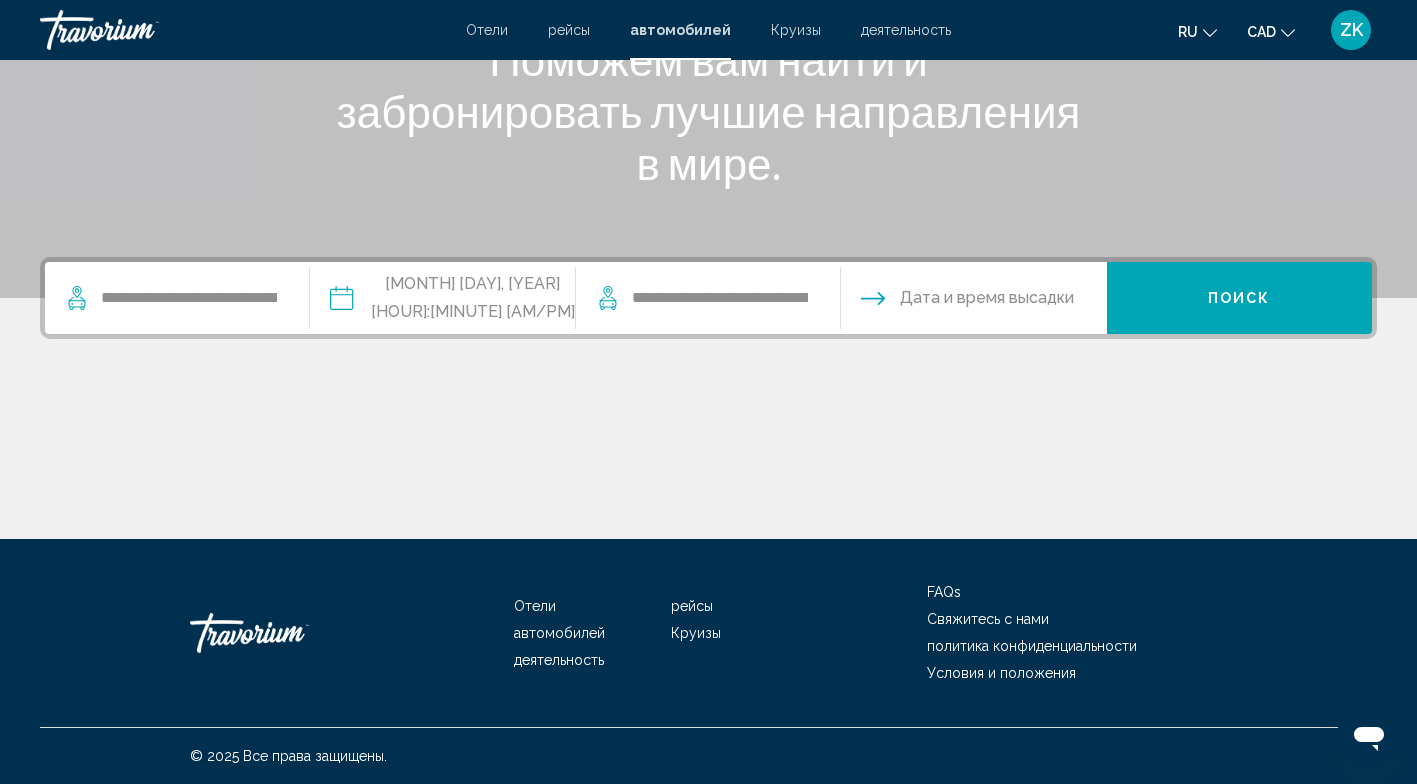 click at bounding box center (972, 301) 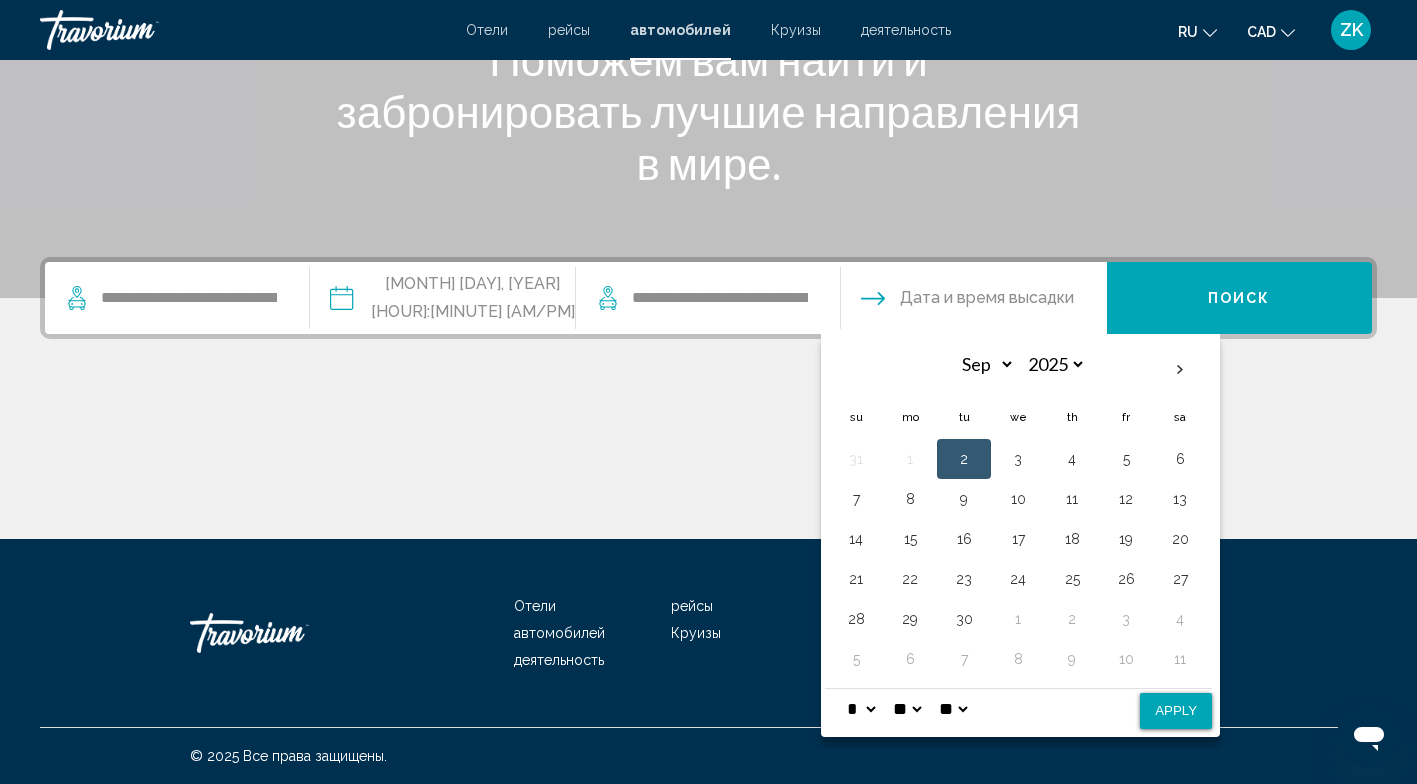 click on "8" at bounding box center (910, 499) 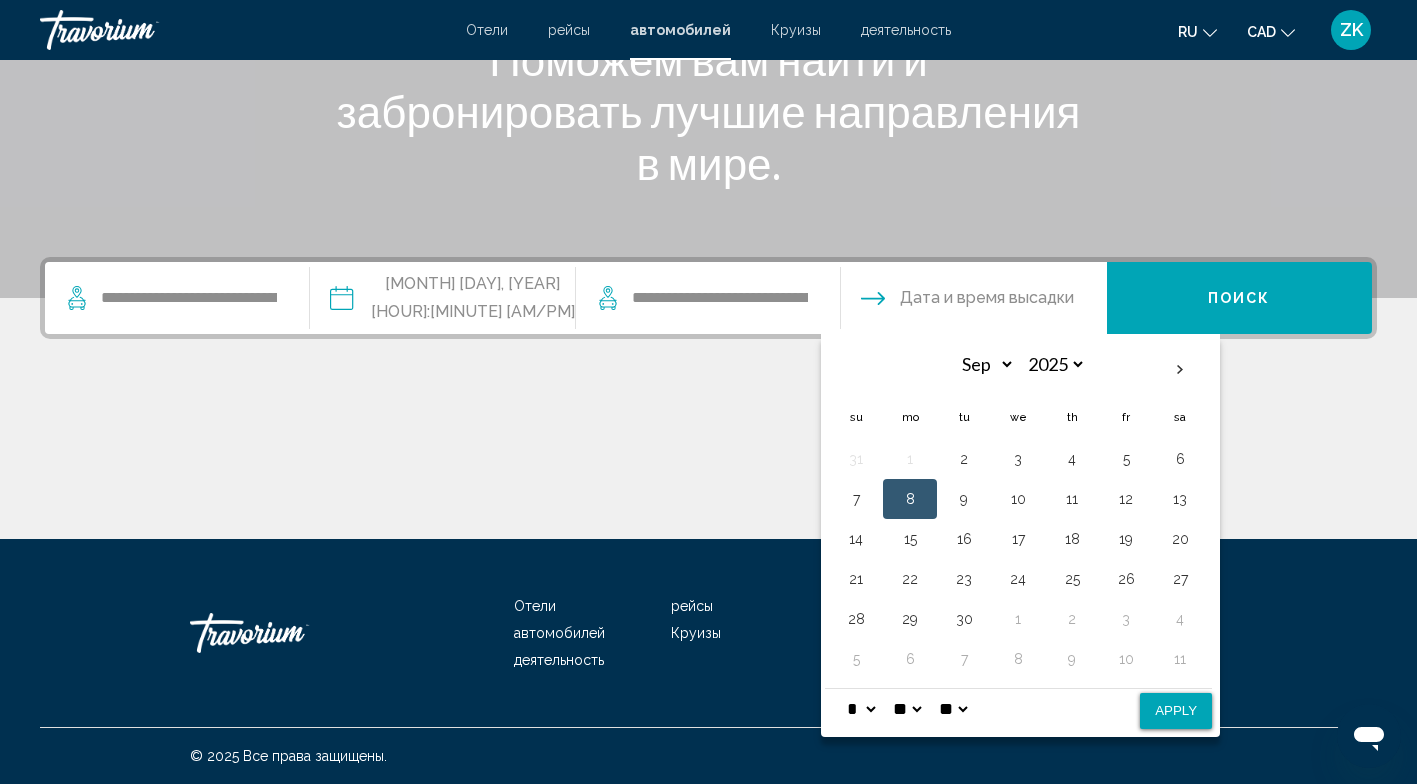click on "© 2025 Все права защищены." at bounding box center [708, 756] 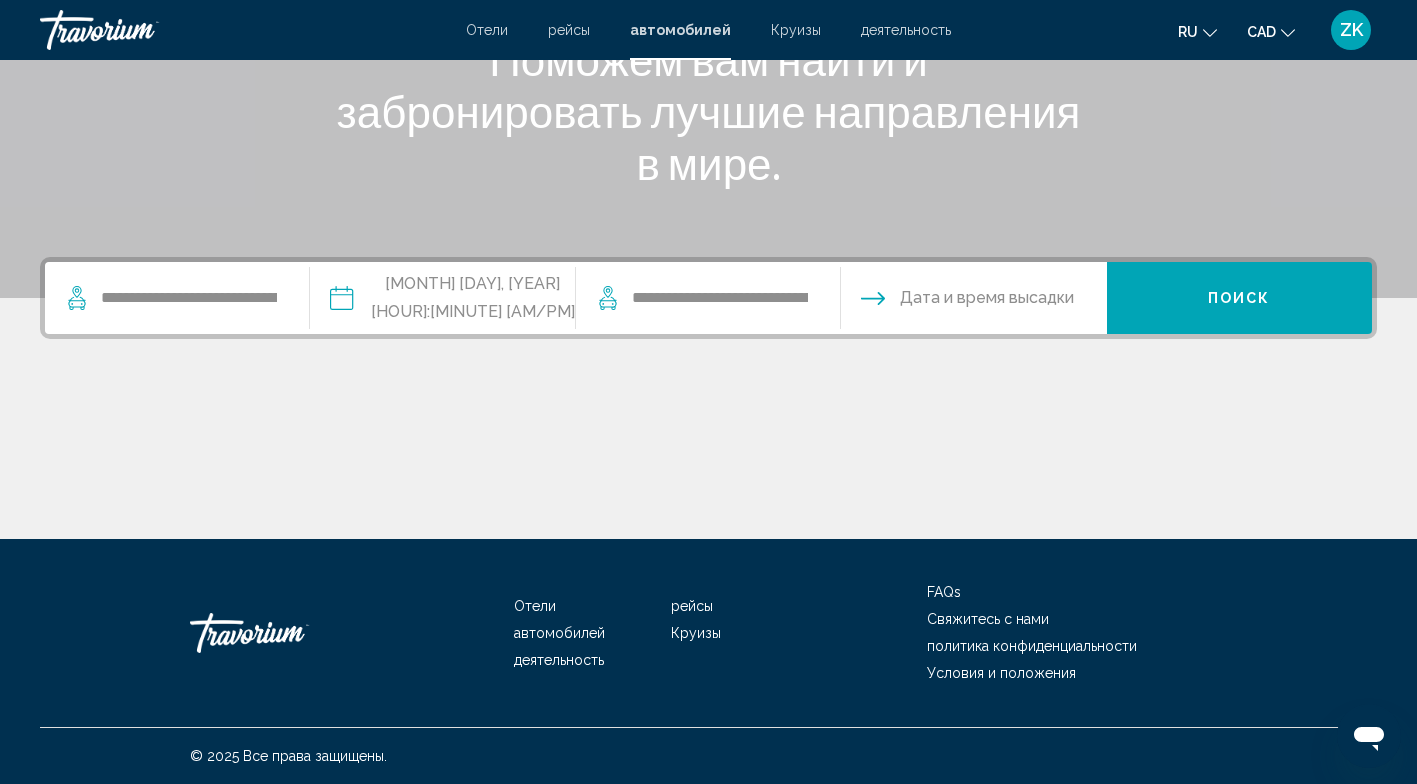 click at bounding box center [972, 301] 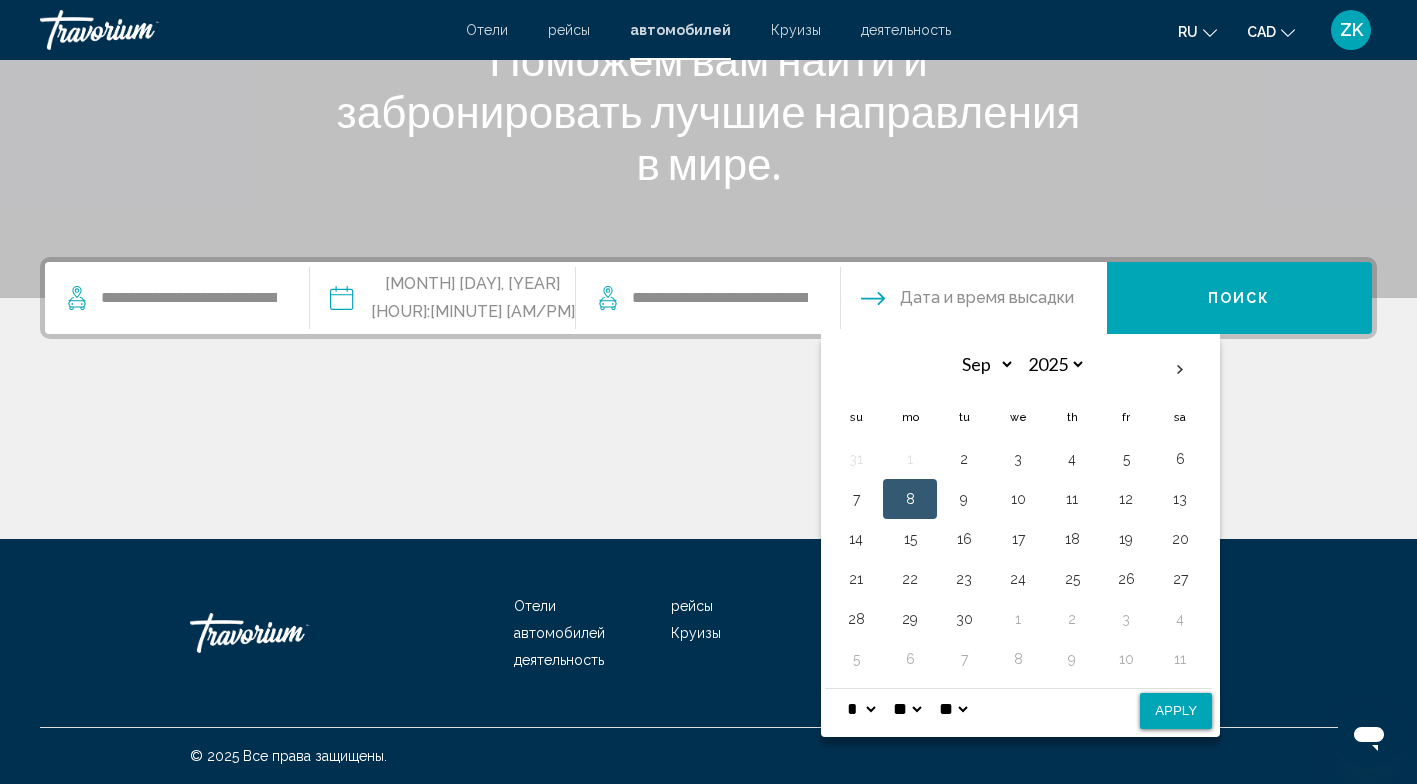 click on "** **" at bounding box center [953, 709] 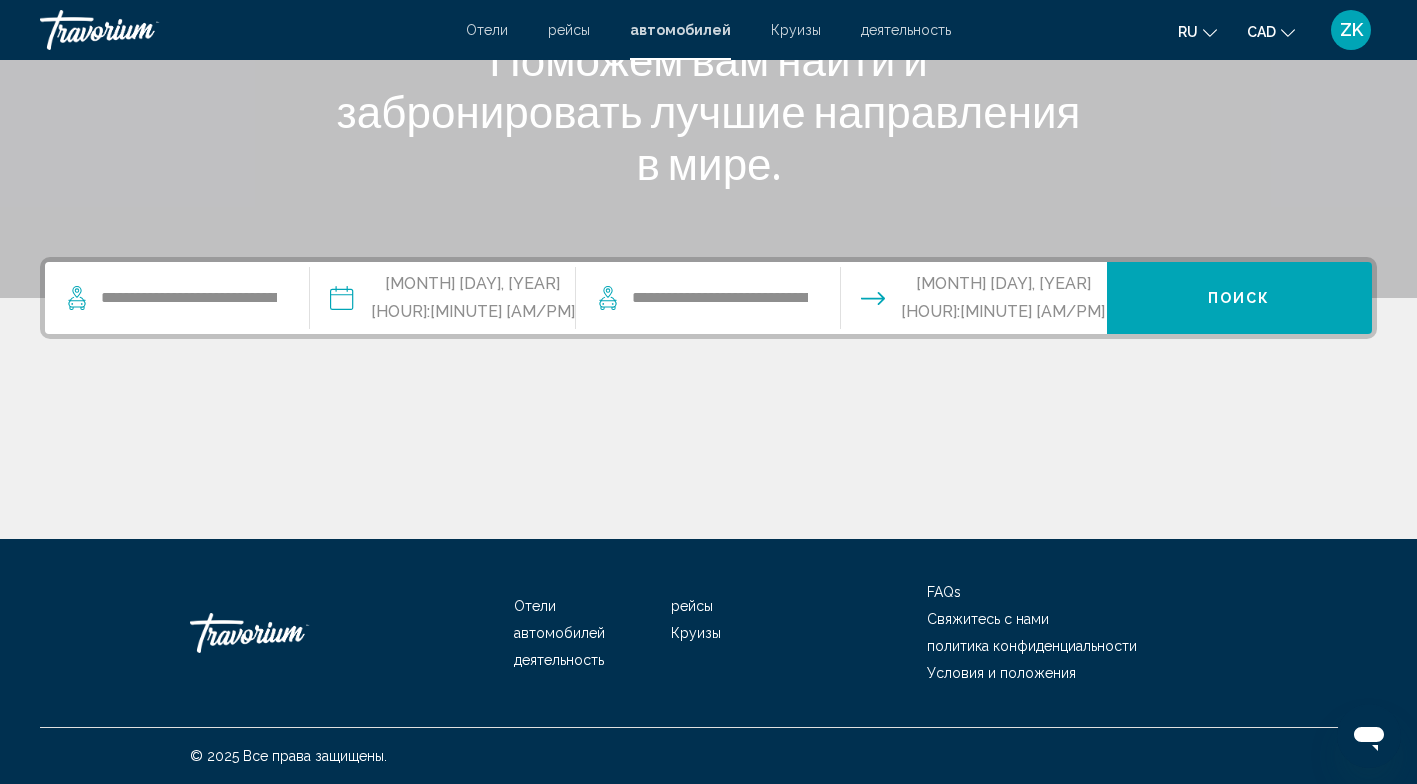 click on "Поиск" at bounding box center (1239, 299) 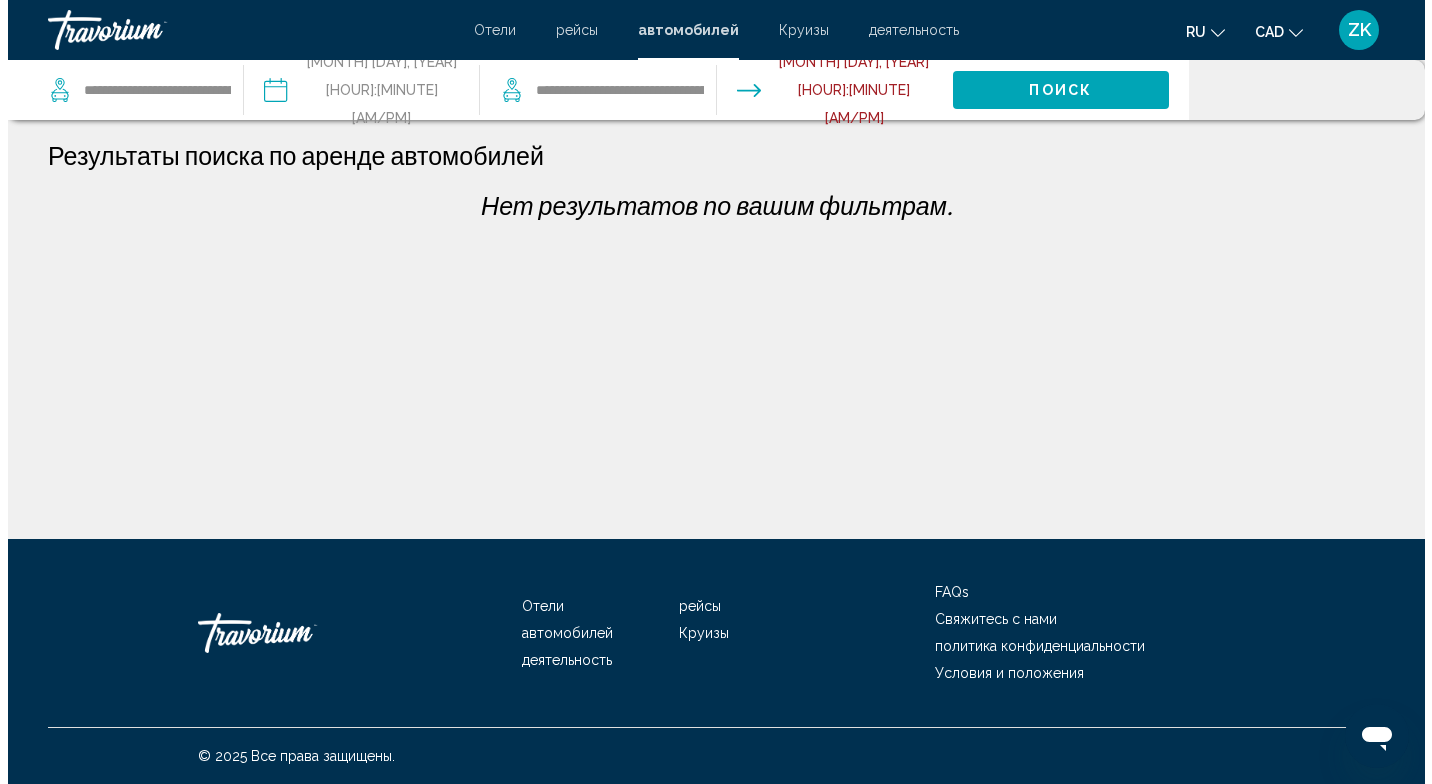 scroll, scrollTop: 0, scrollLeft: 0, axis: both 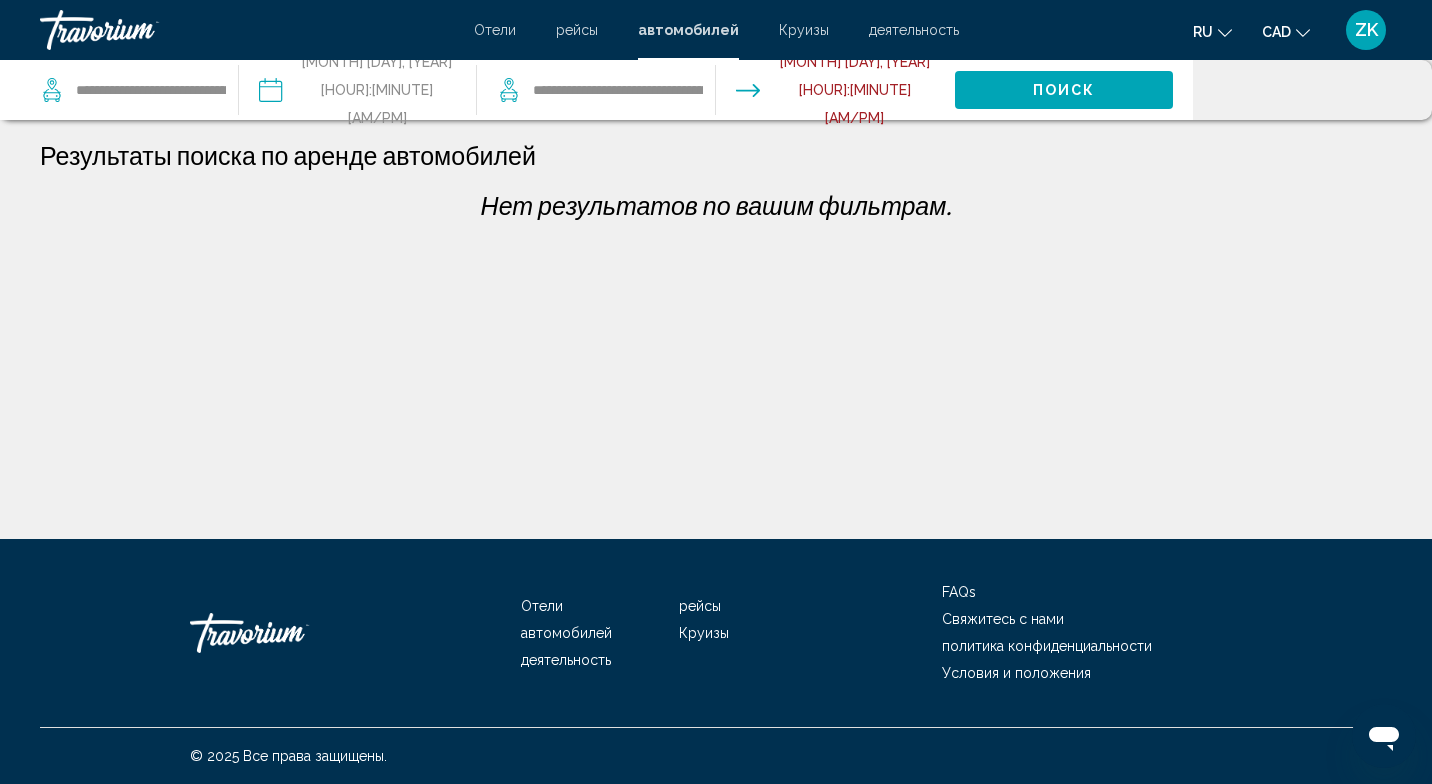 click at bounding box center (834, 93) 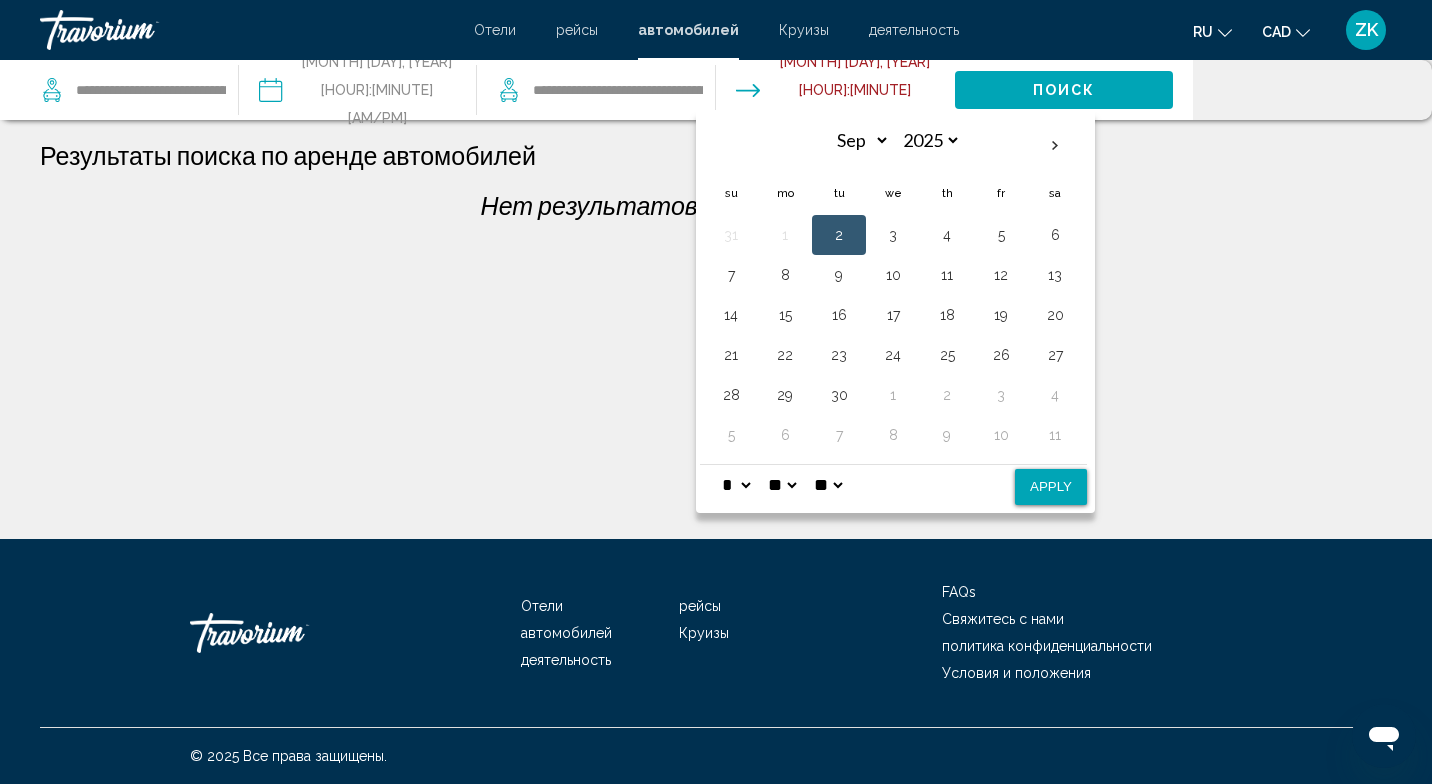 click on "9" at bounding box center (839, 275) 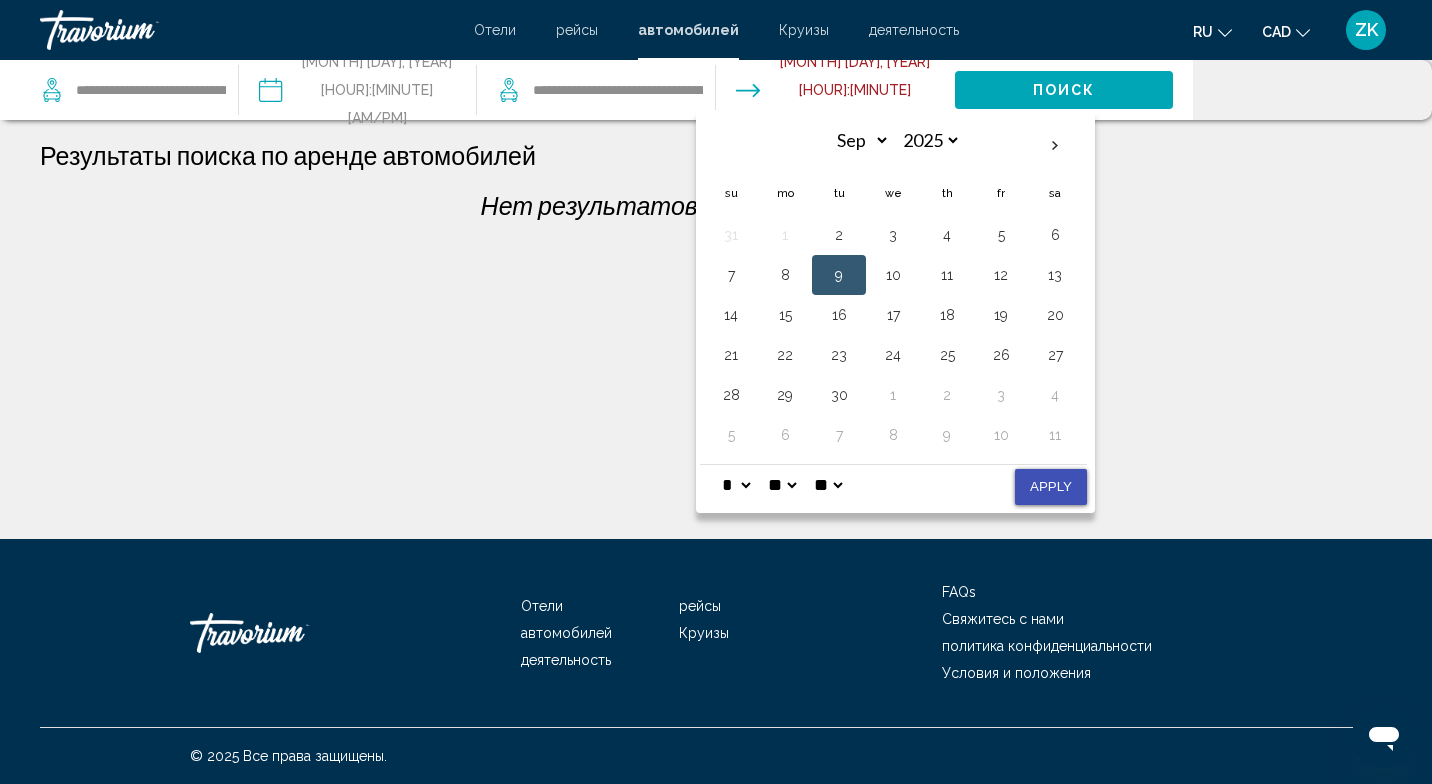click on "Apply" at bounding box center [1051, 487] 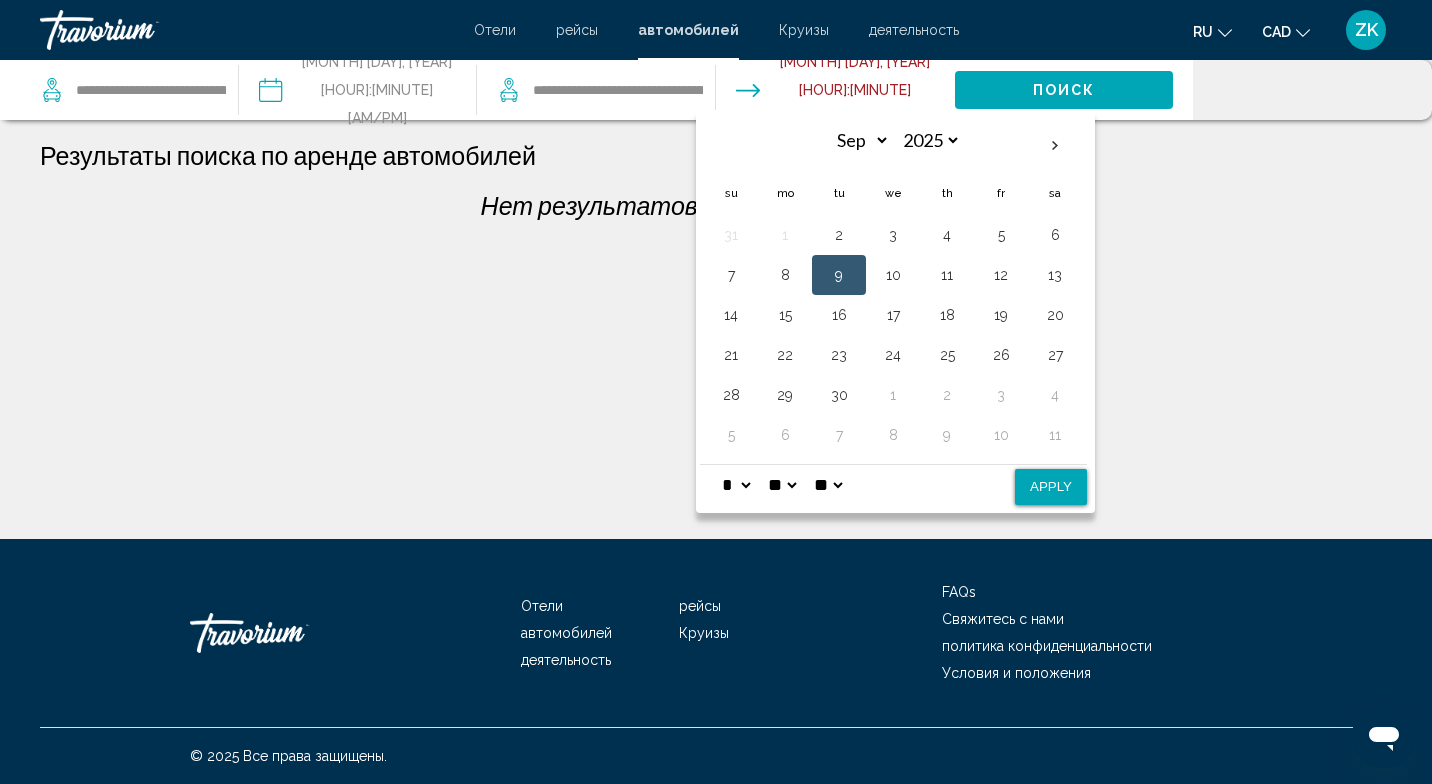 type on "**********" 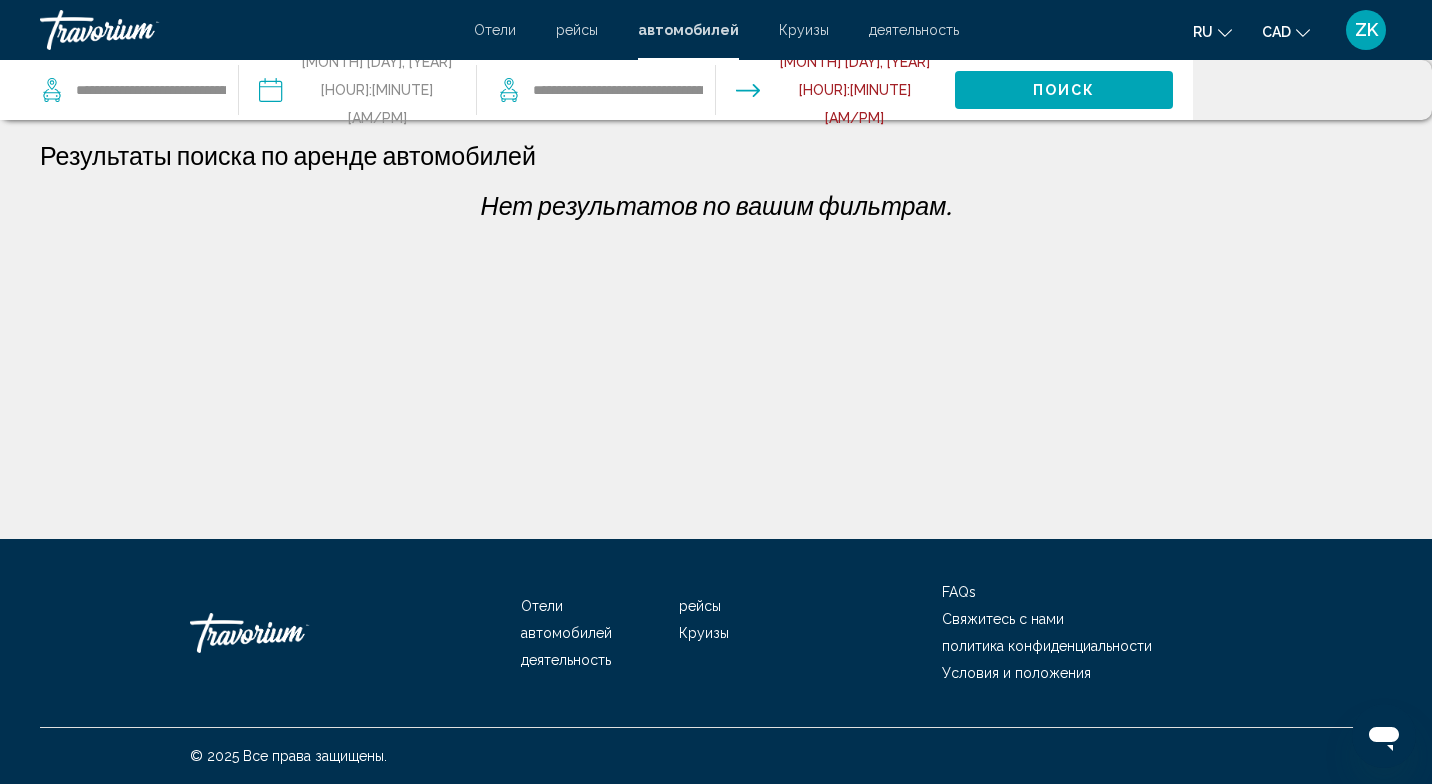 click on "Поиск" 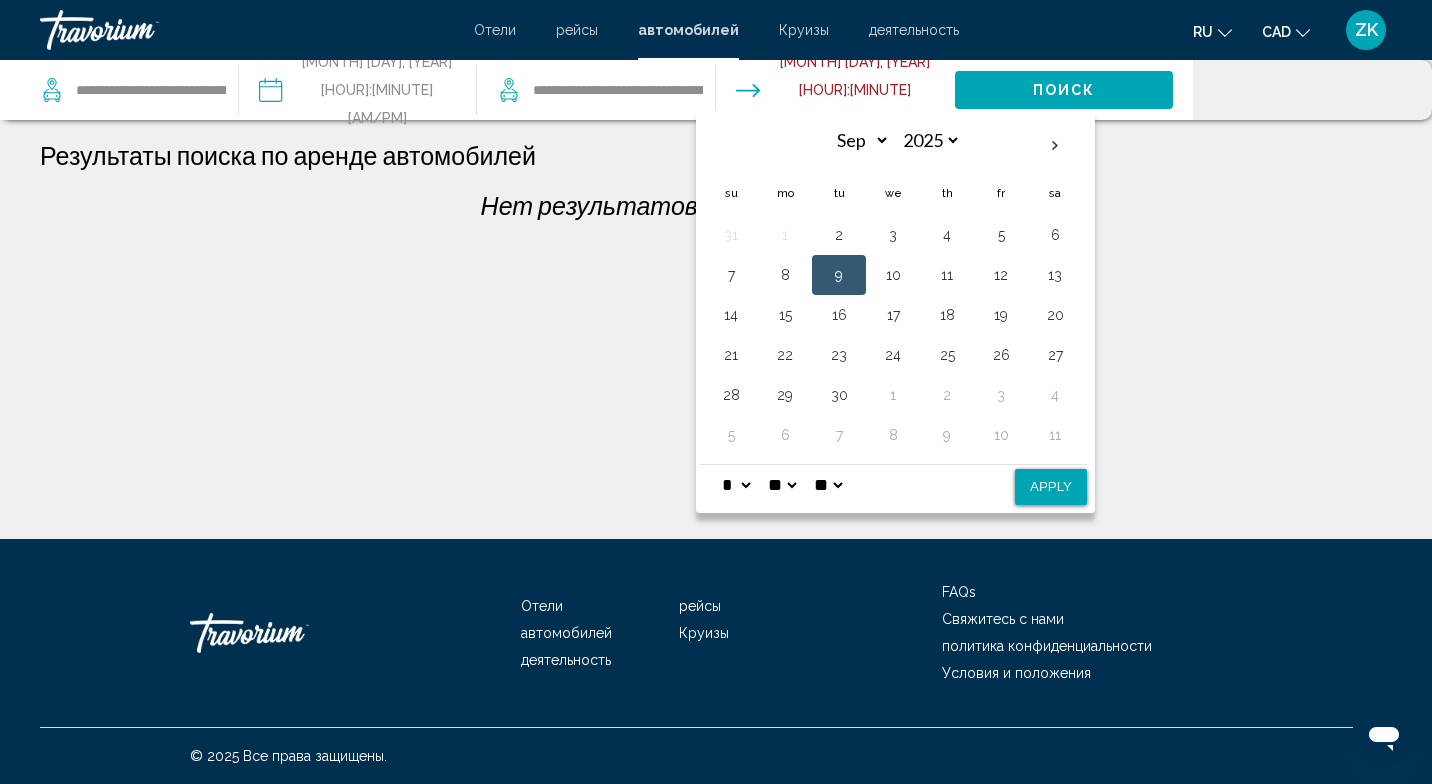 click on "**********" 